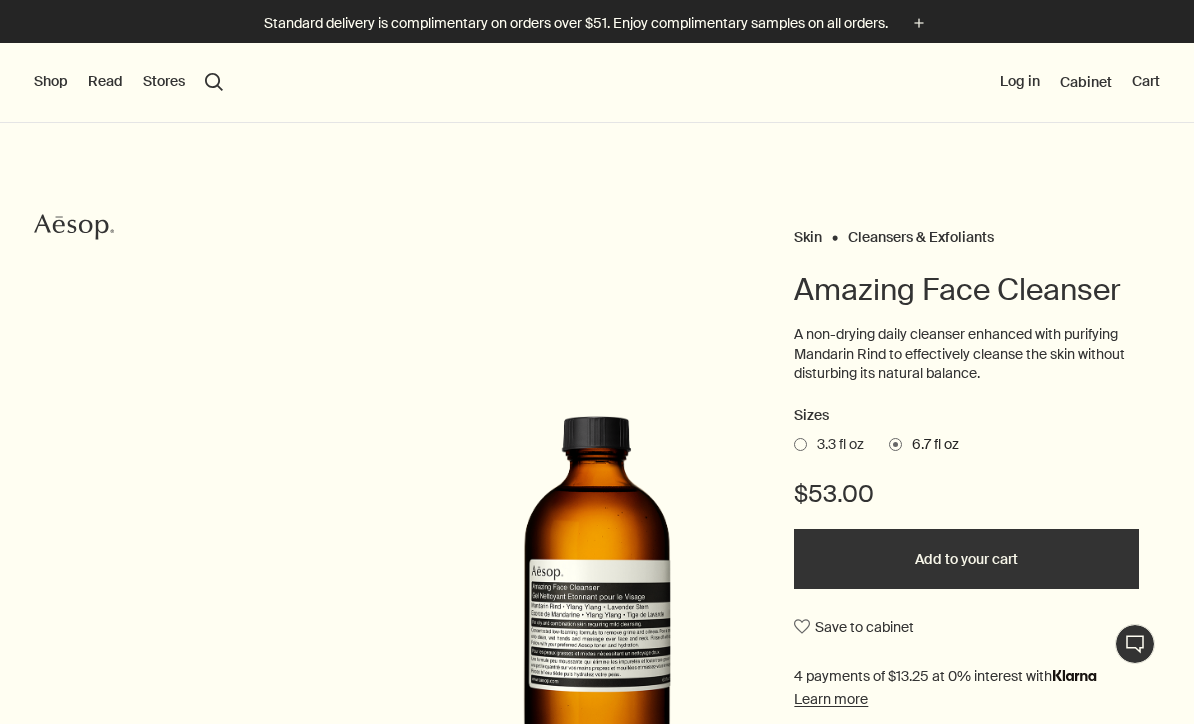 scroll, scrollTop: 0, scrollLeft: 0, axis: both 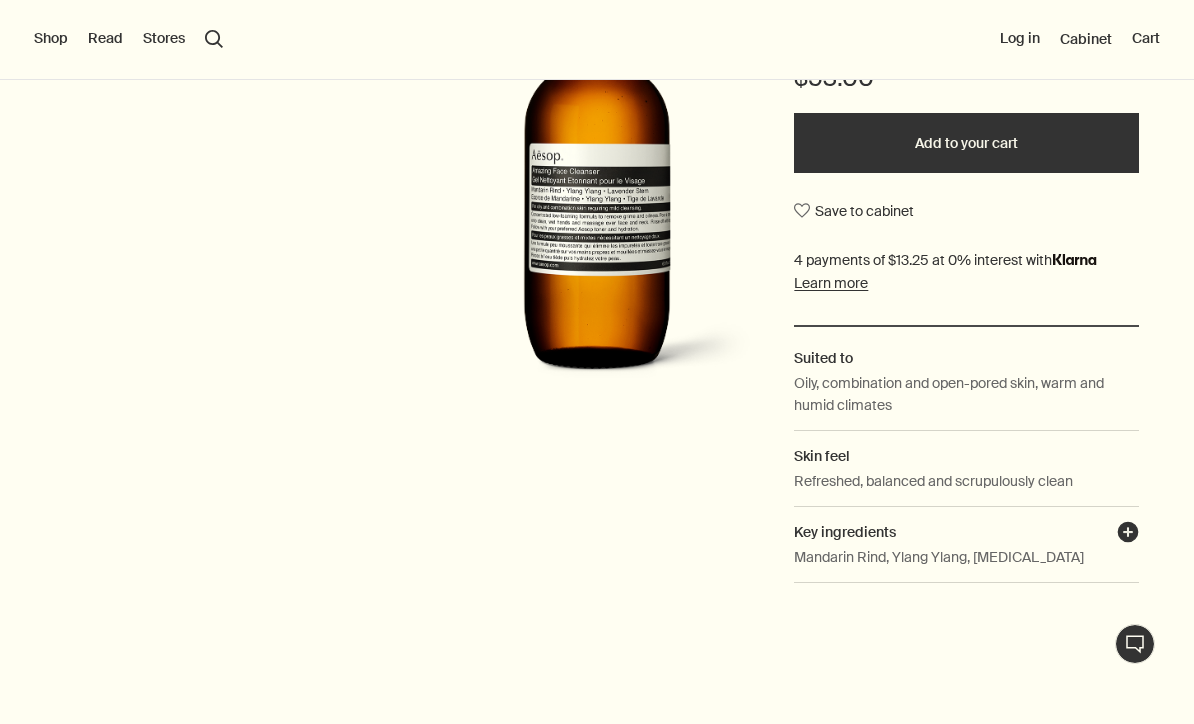 click on "plusAndCloseWithCircle" at bounding box center (1128, 535) 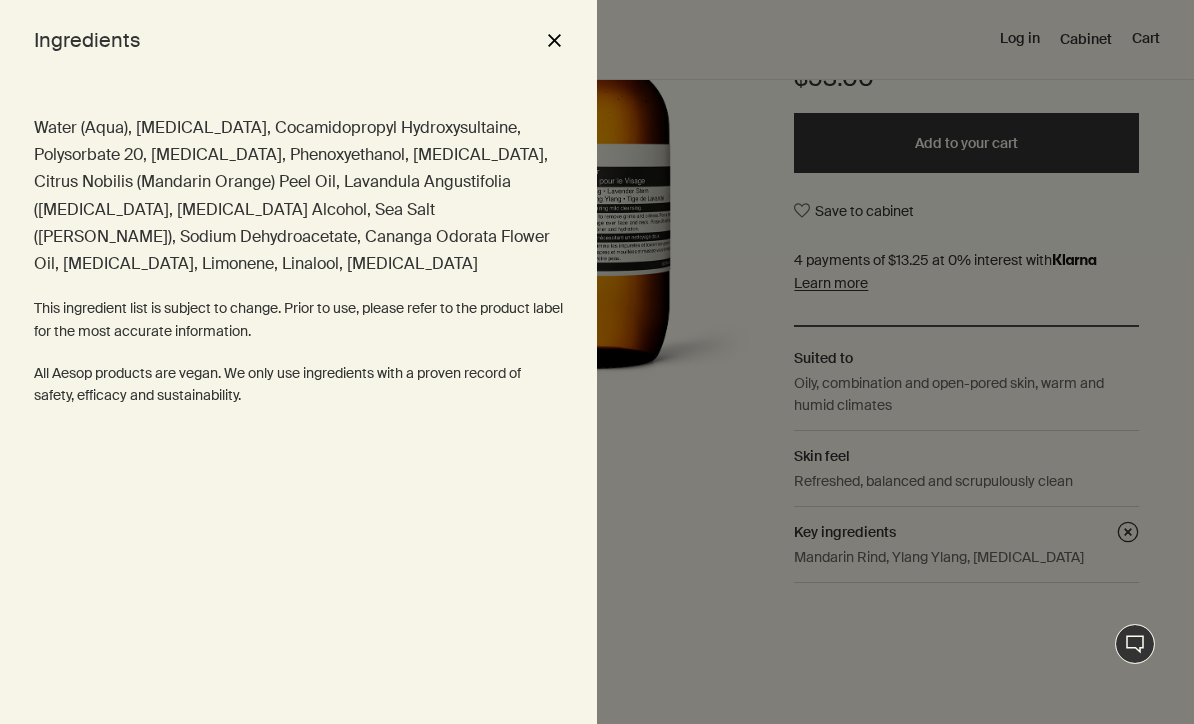 click on "Ingredients close" at bounding box center (298, 40) 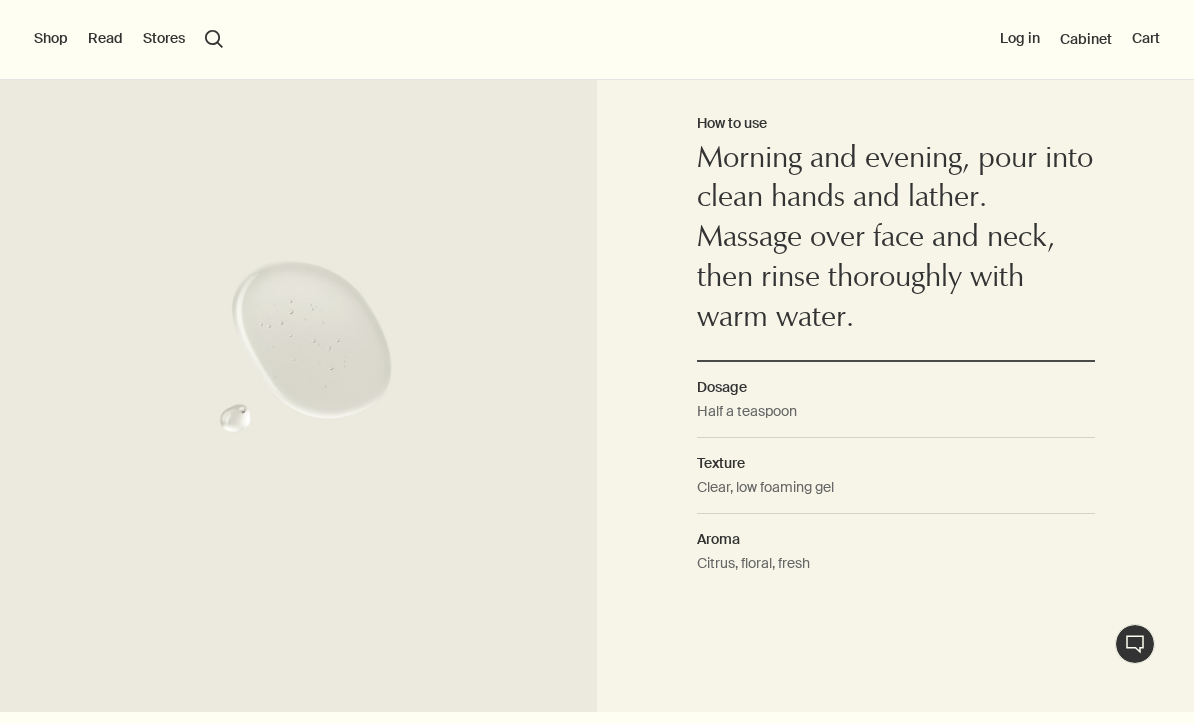 scroll, scrollTop: 1391, scrollLeft: 0, axis: vertical 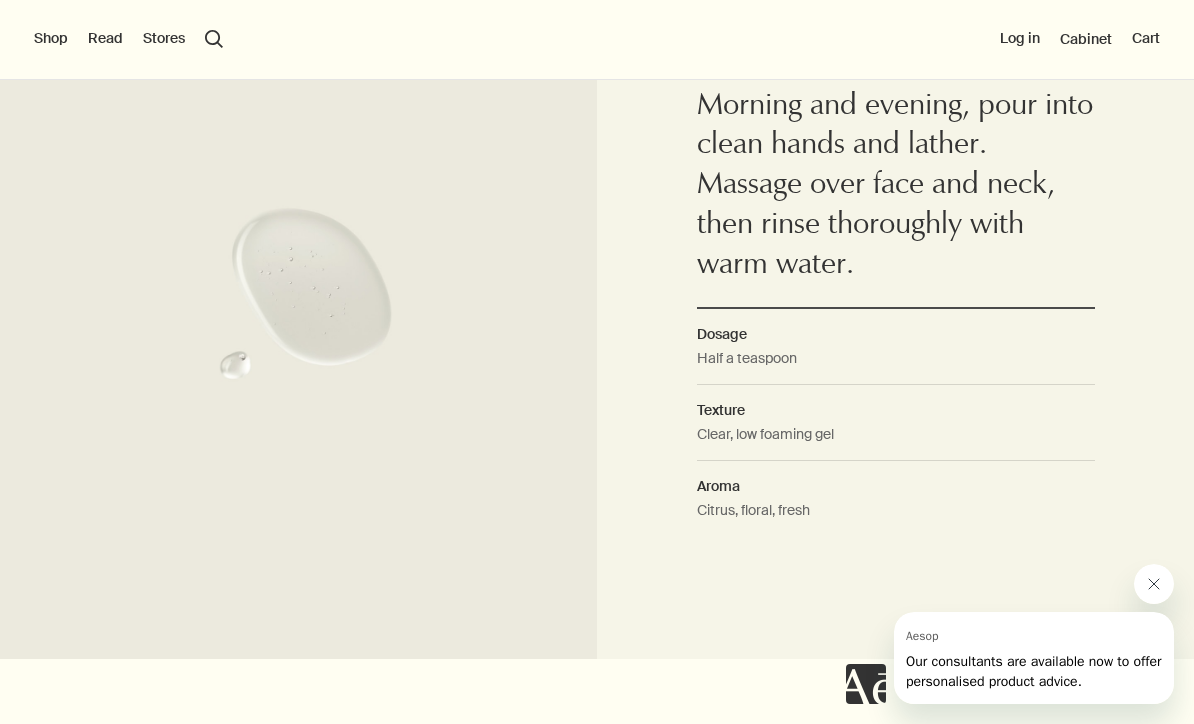 click at bounding box center [1154, 584] 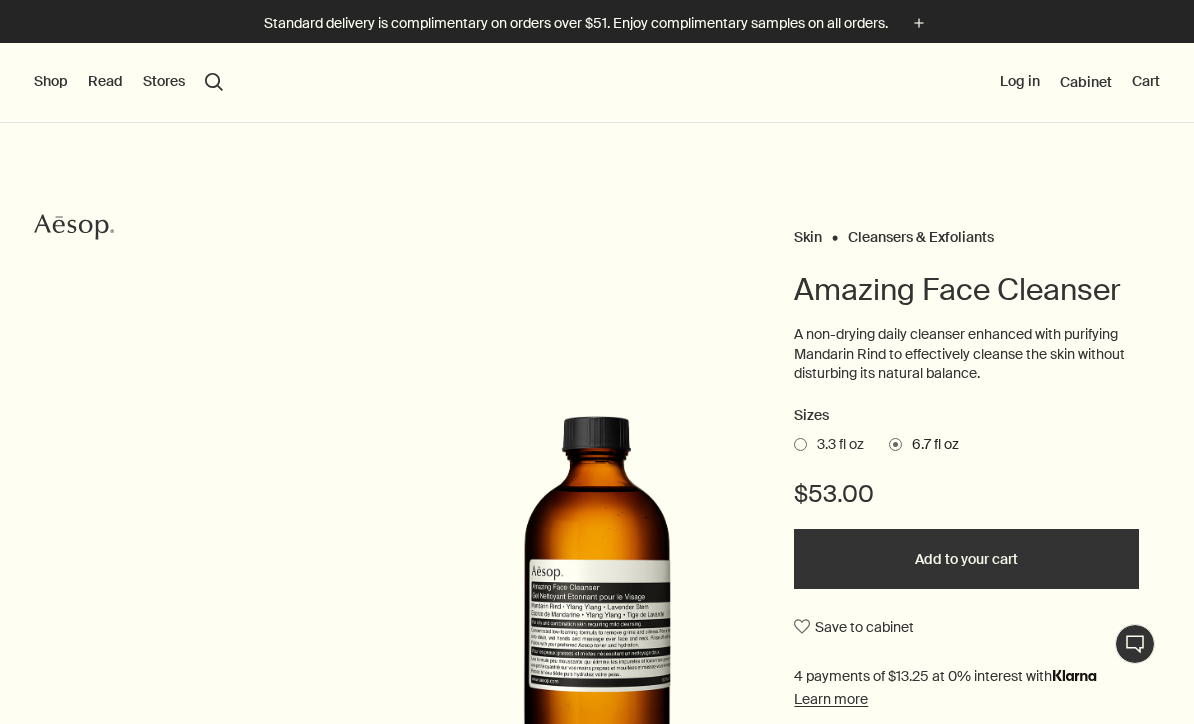 scroll, scrollTop: 0, scrollLeft: 0, axis: both 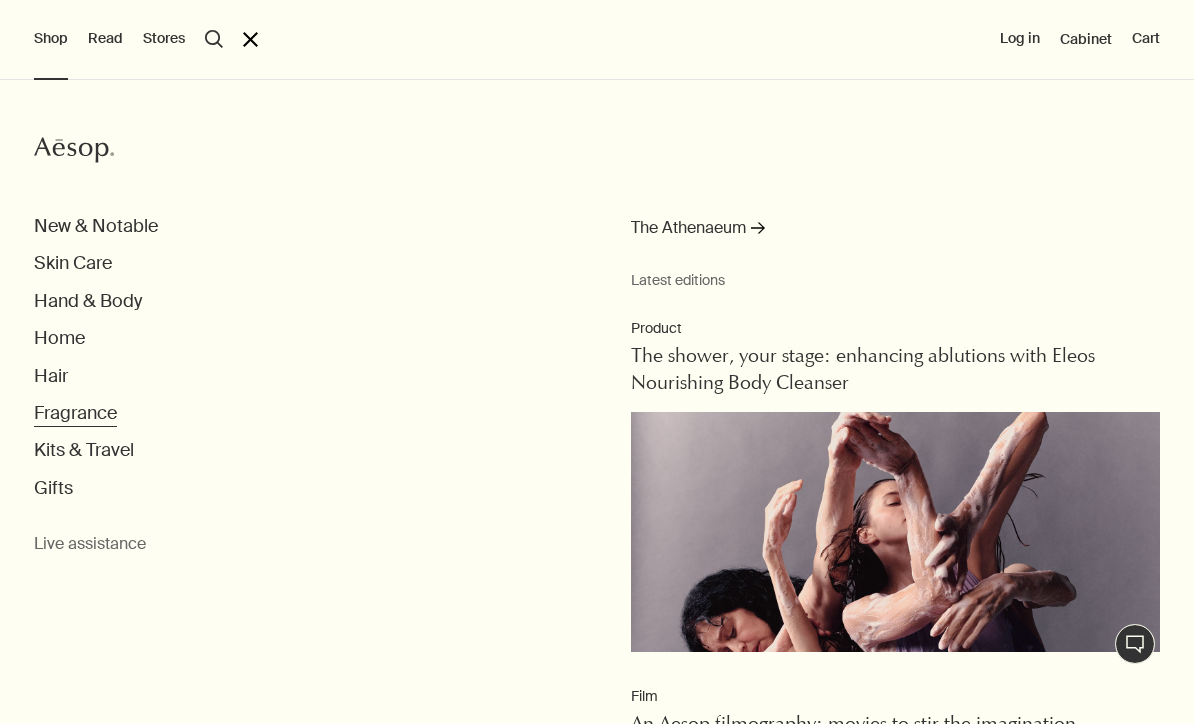 click on "Fragrance" at bounding box center (75, 413) 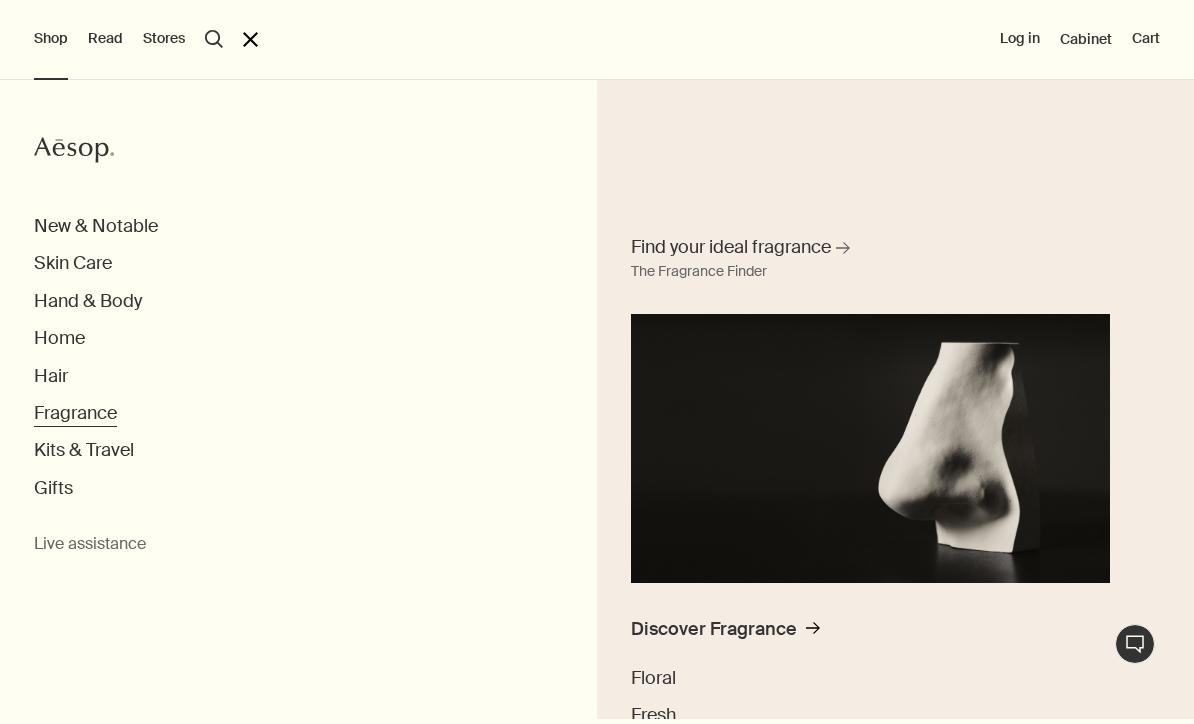 scroll, scrollTop: 48, scrollLeft: 0, axis: vertical 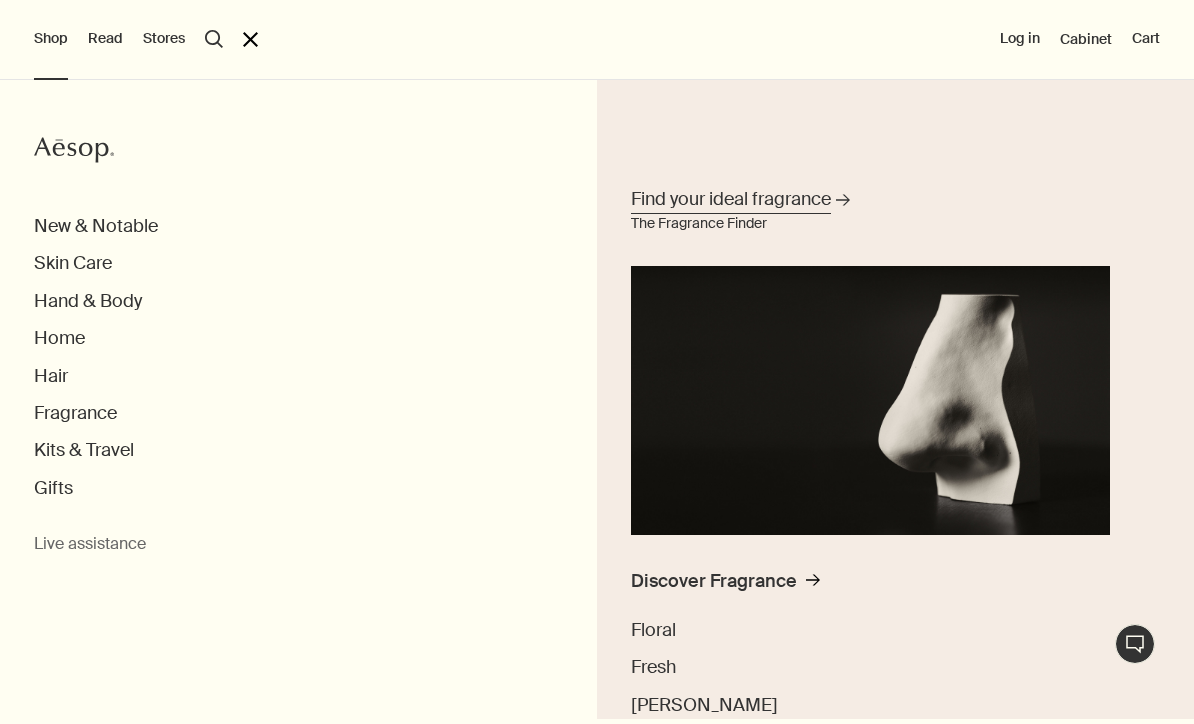 click on "rightArrow" 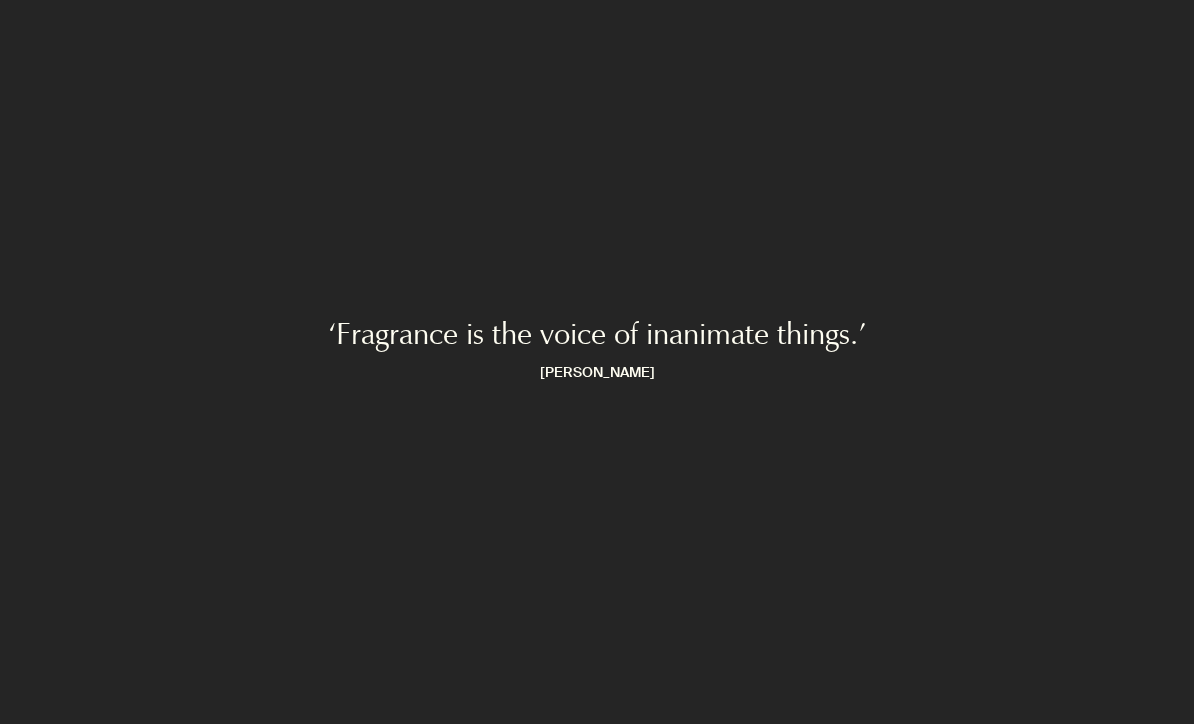scroll, scrollTop: 0, scrollLeft: 0, axis: both 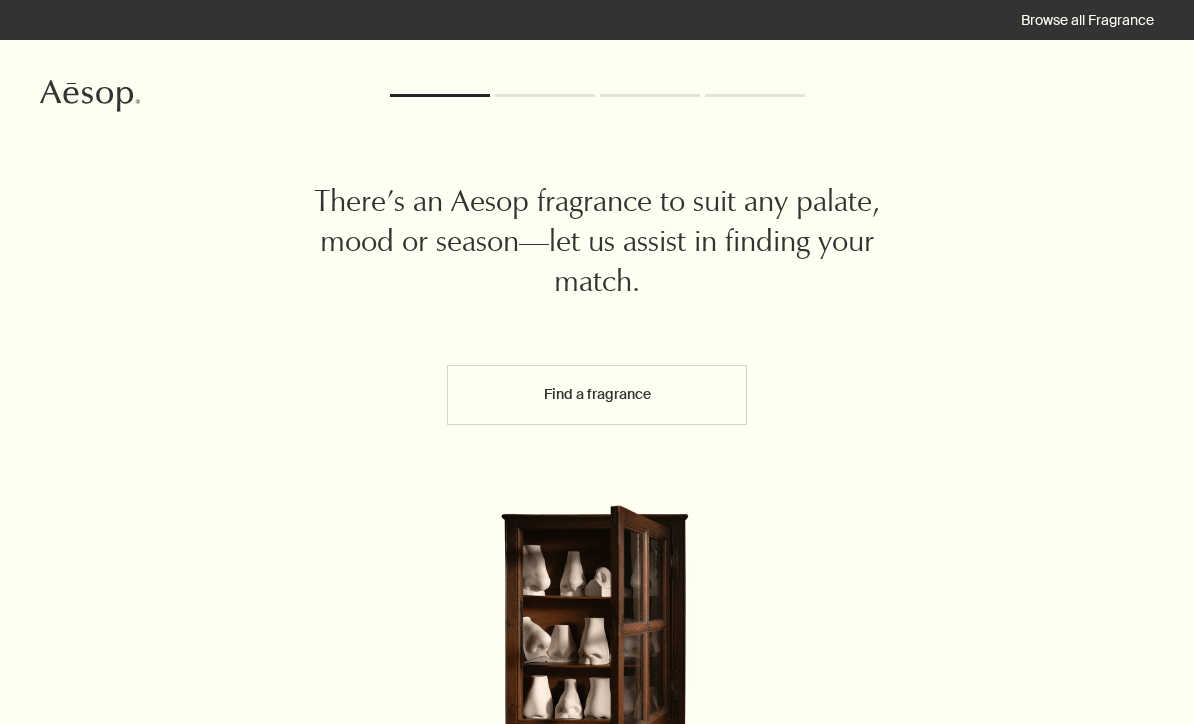 click on "Find a fragrance" at bounding box center [597, 395] 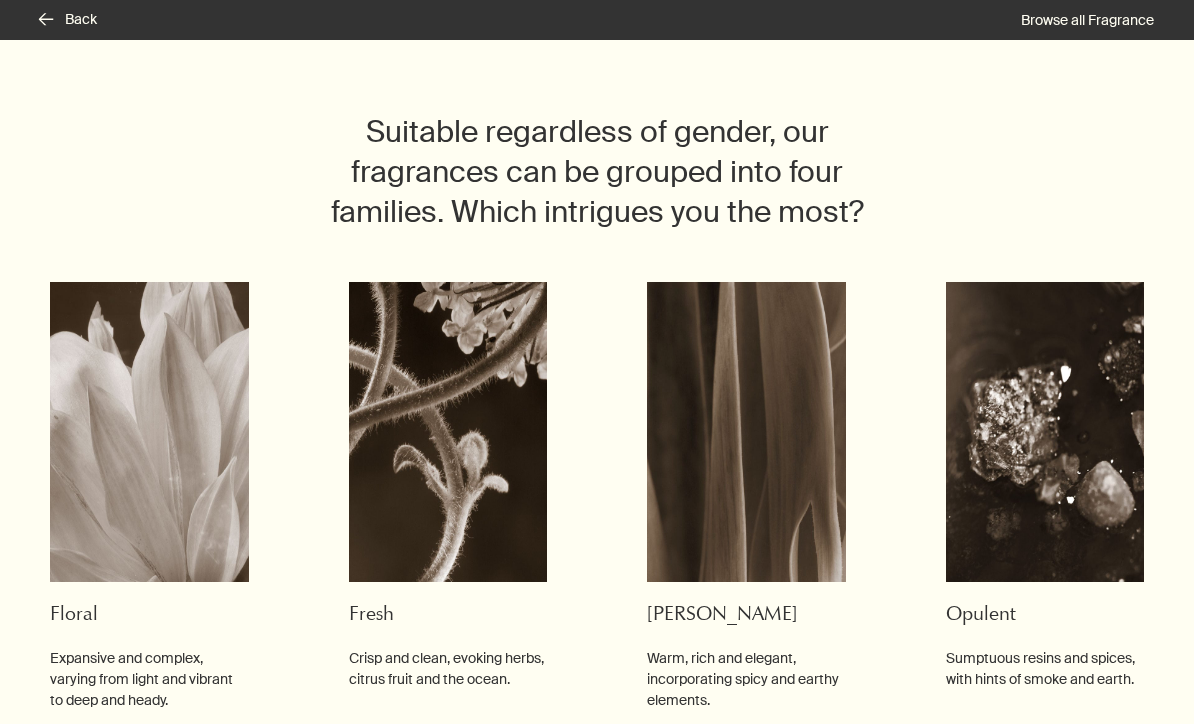 scroll, scrollTop: 127, scrollLeft: 0, axis: vertical 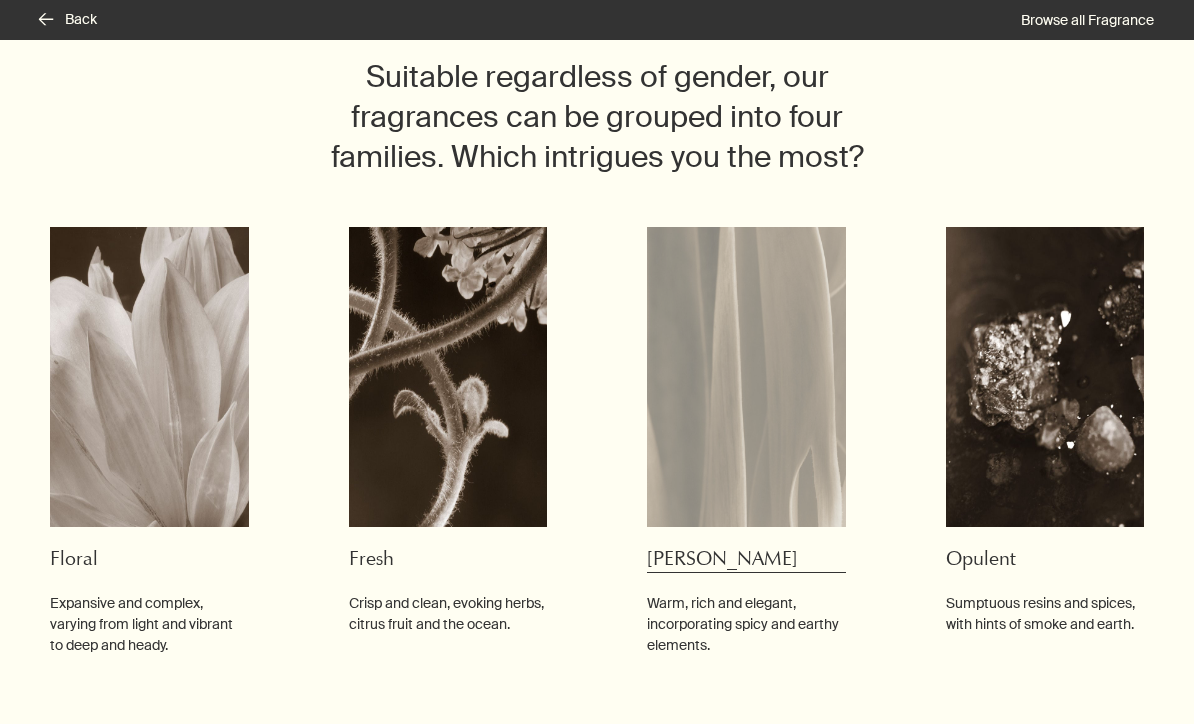 click on "[PERSON_NAME]" at bounding box center (746, 561) 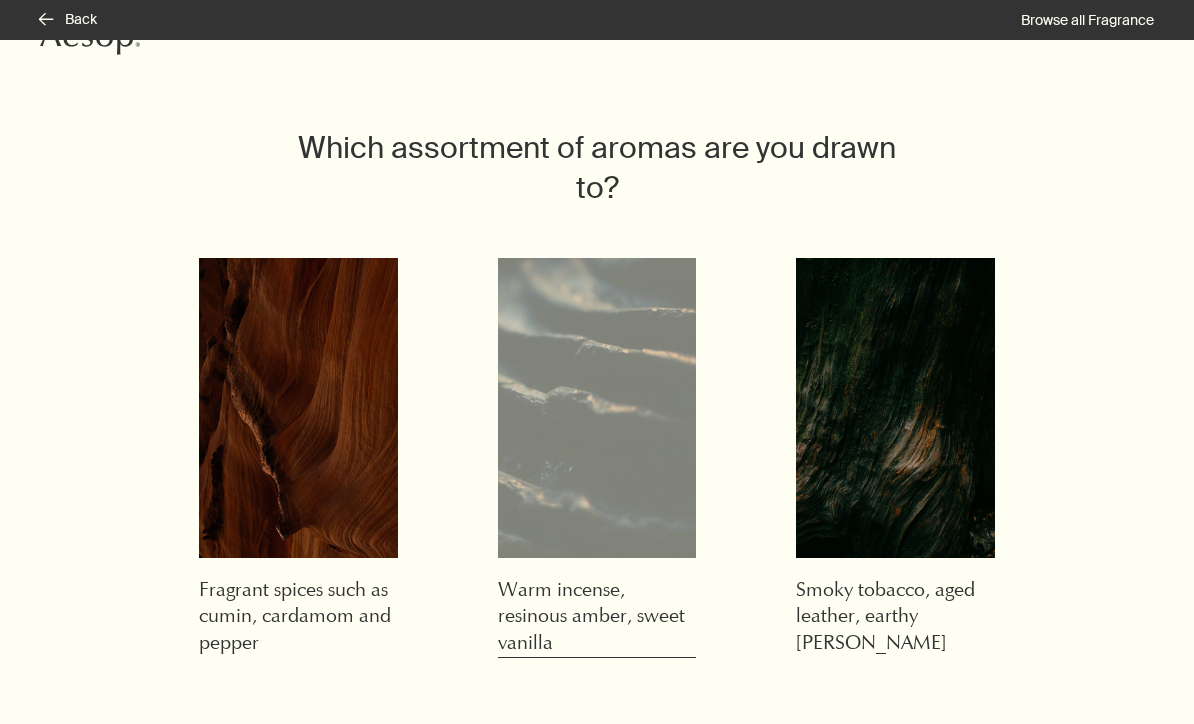 click on "Warm incense, resinous amber, sweet vanilla" at bounding box center [597, 618] 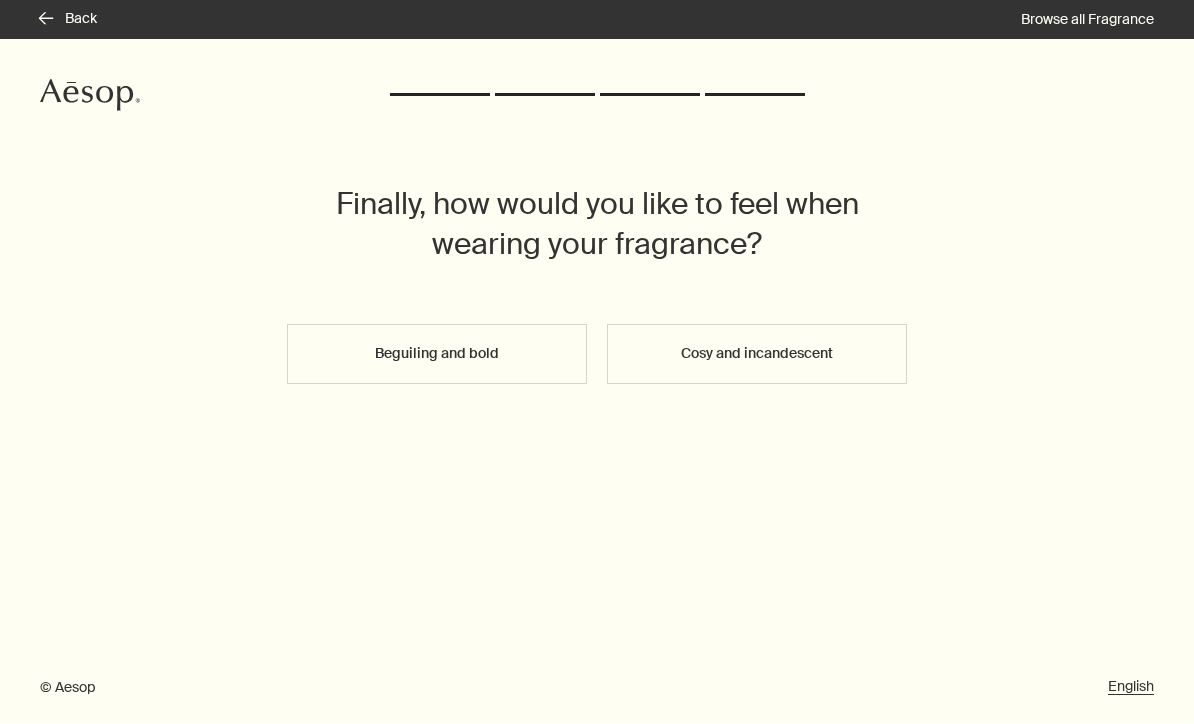 click on "Beguiling and bold" at bounding box center (437, 355) 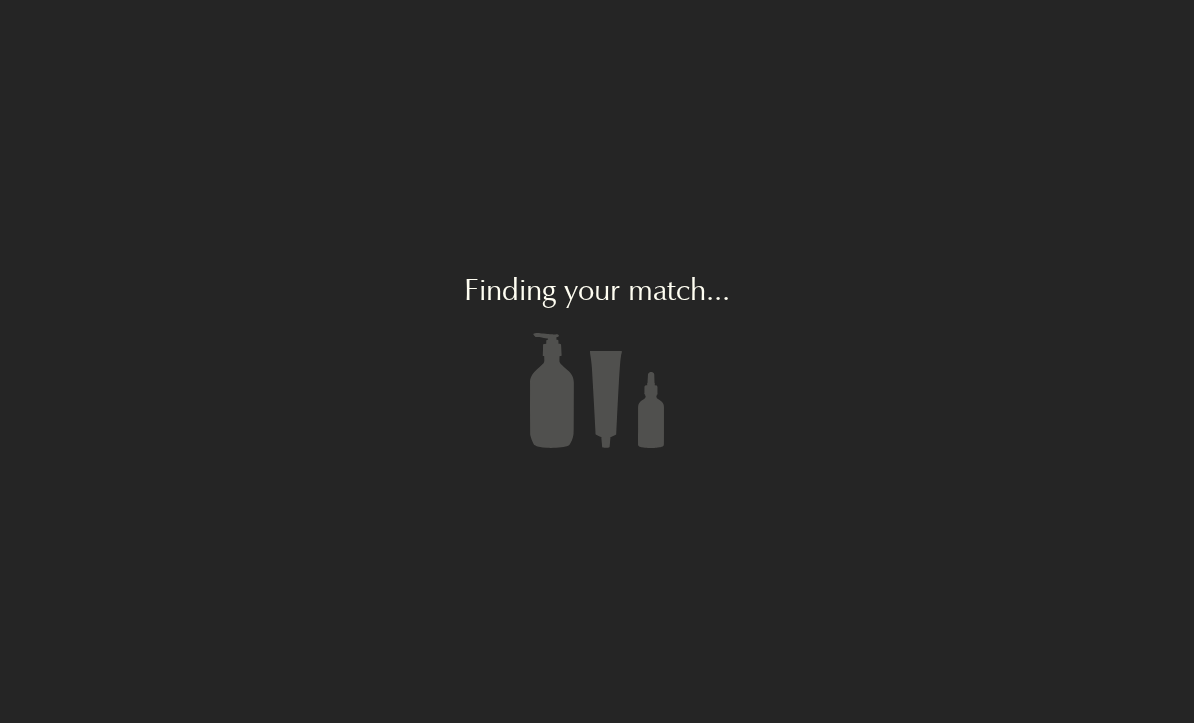 click on "Finding your match..." at bounding box center (597, 305) 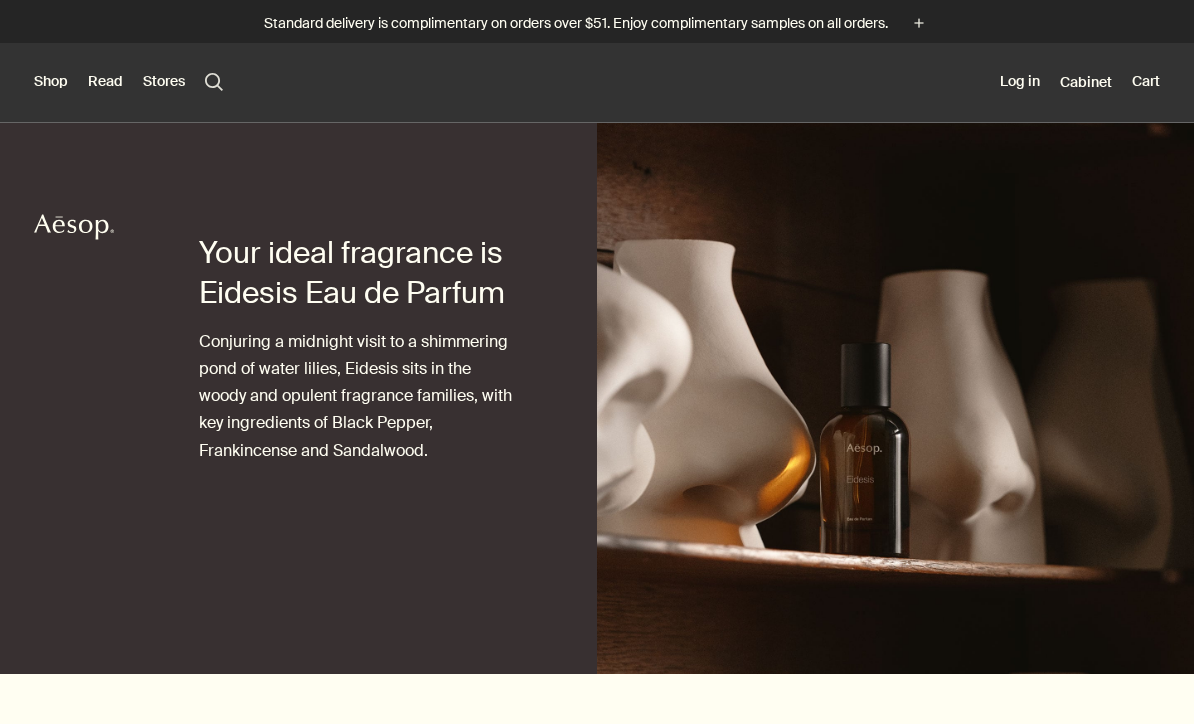 scroll, scrollTop: 0, scrollLeft: 0, axis: both 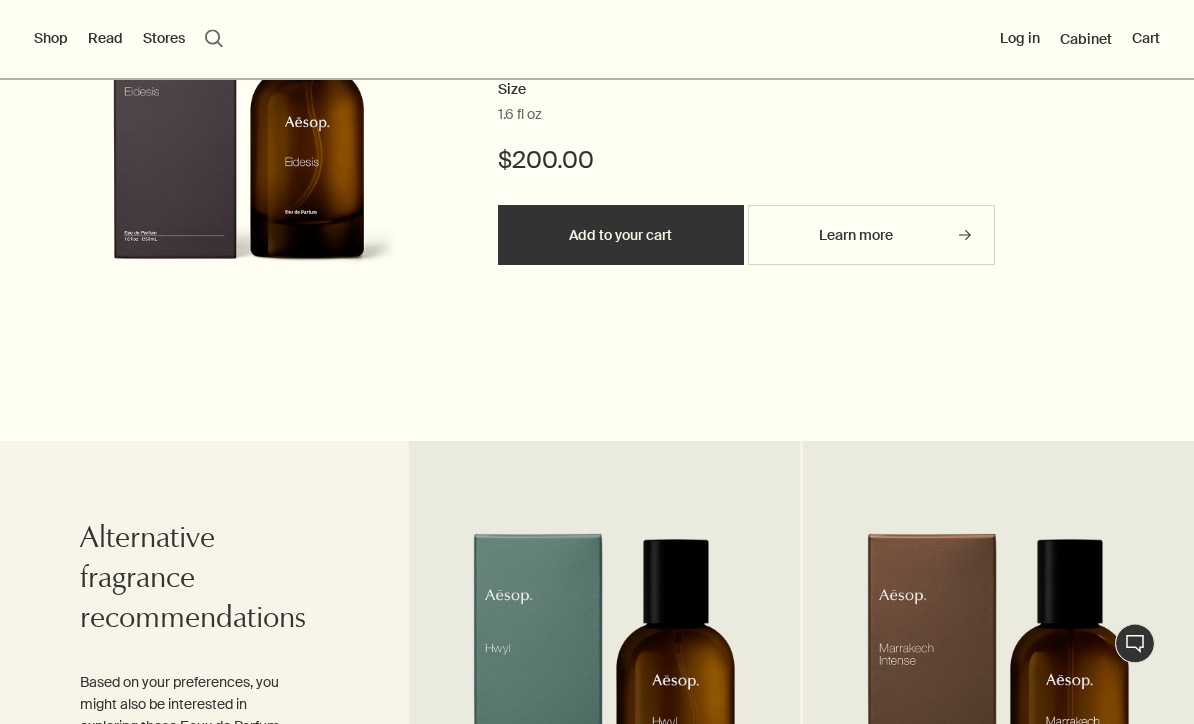 click on "Shop" at bounding box center [51, 39] 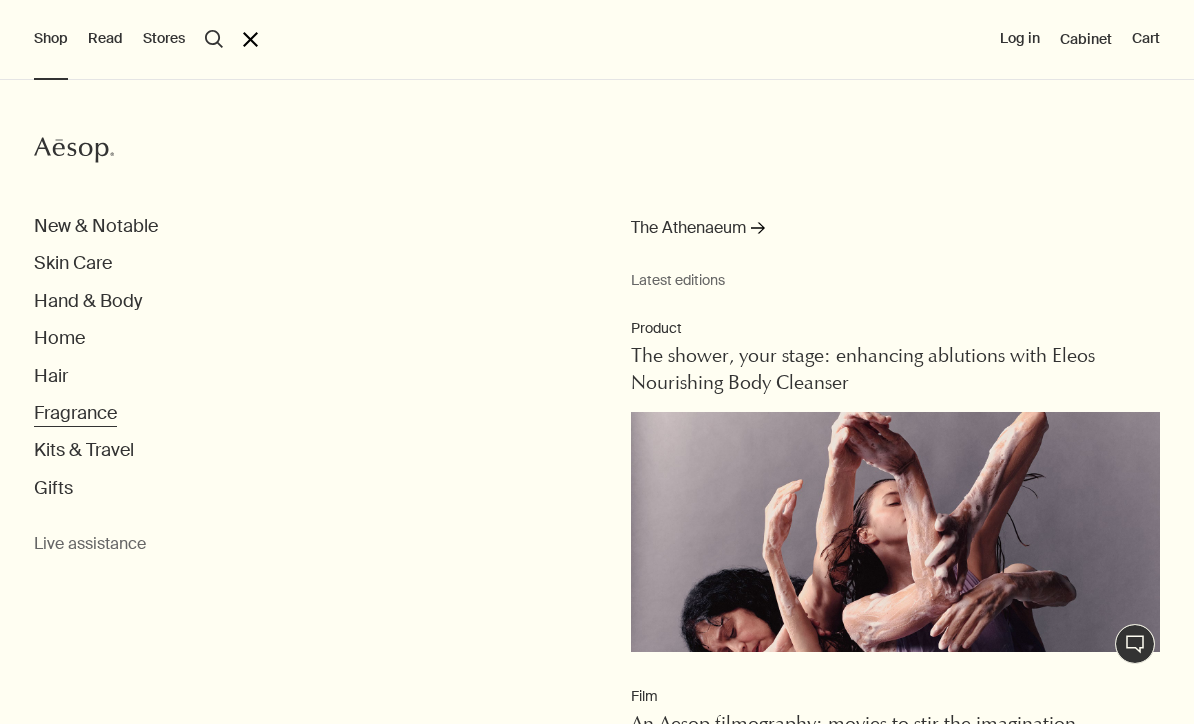 click on "Fragrance" at bounding box center (75, 413) 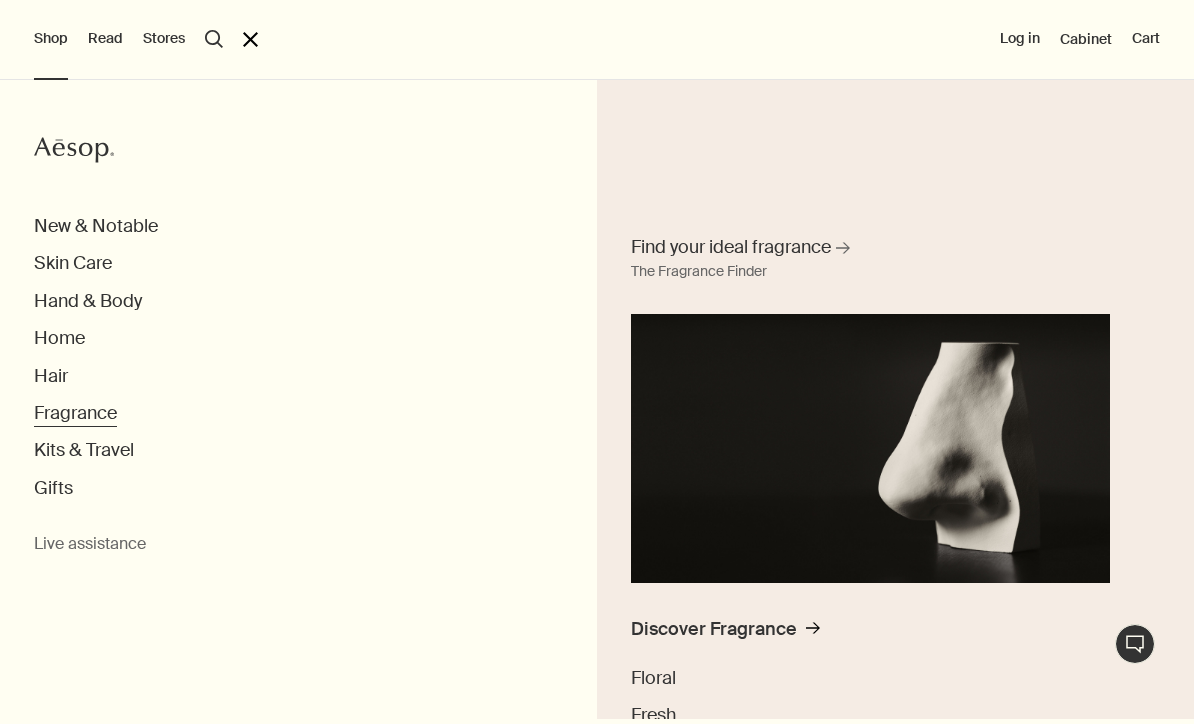 click on "Fragrance" at bounding box center (75, 413) 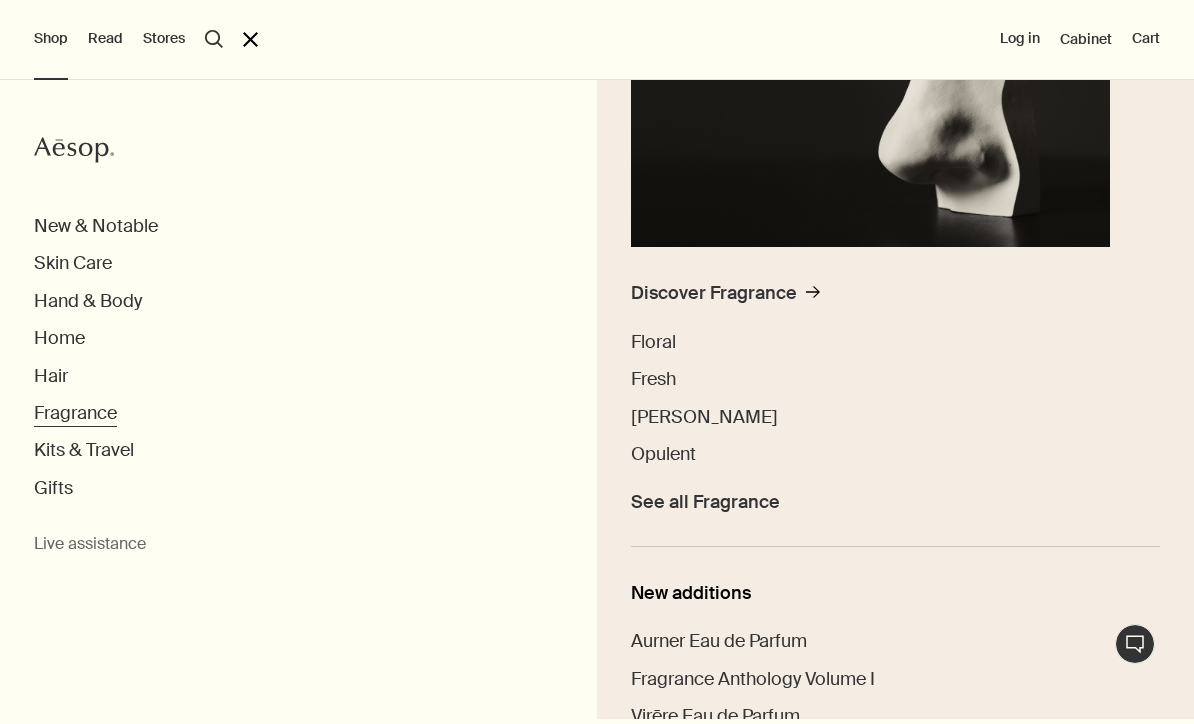 scroll, scrollTop: 362, scrollLeft: 0, axis: vertical 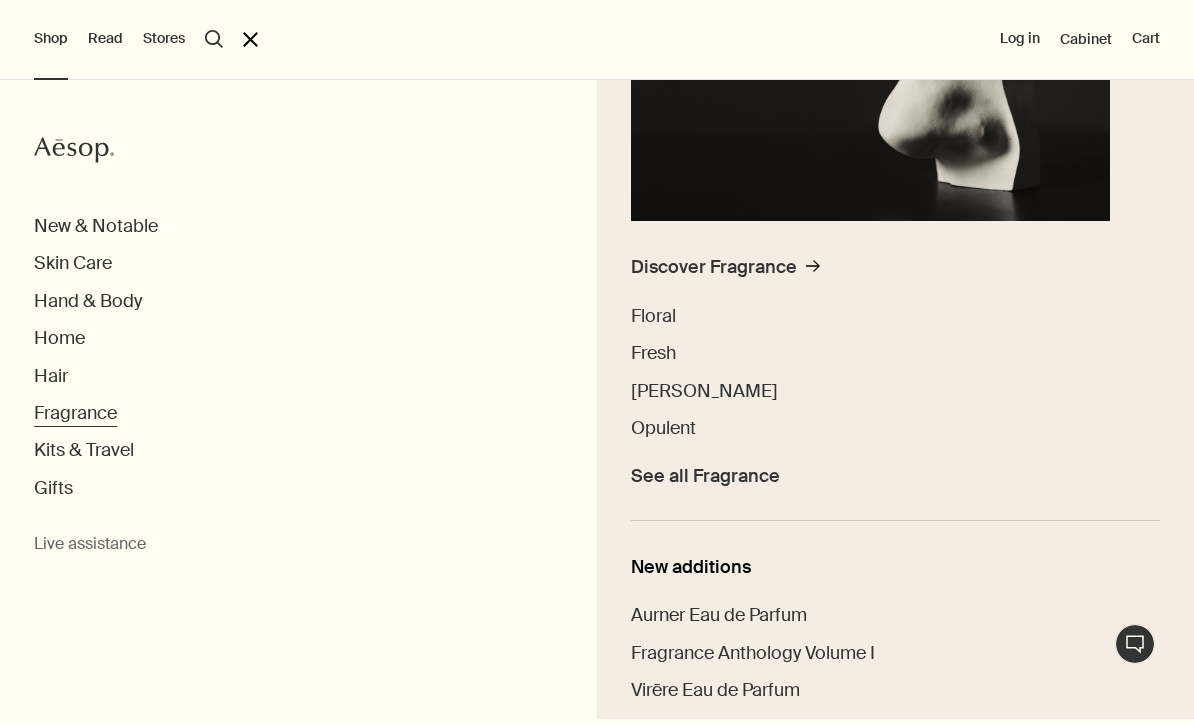 click on "Find your ideal fragrance   rightArrow The Fragrance Finder Discover Fragrance   rightArrow Floral Fresh Woody Opulent See all Fragrance New additions Aurner Eau de Parfum Fragrance Anthology Volume I Virēre Eau de Parfum" at bounding box center [895, 397] 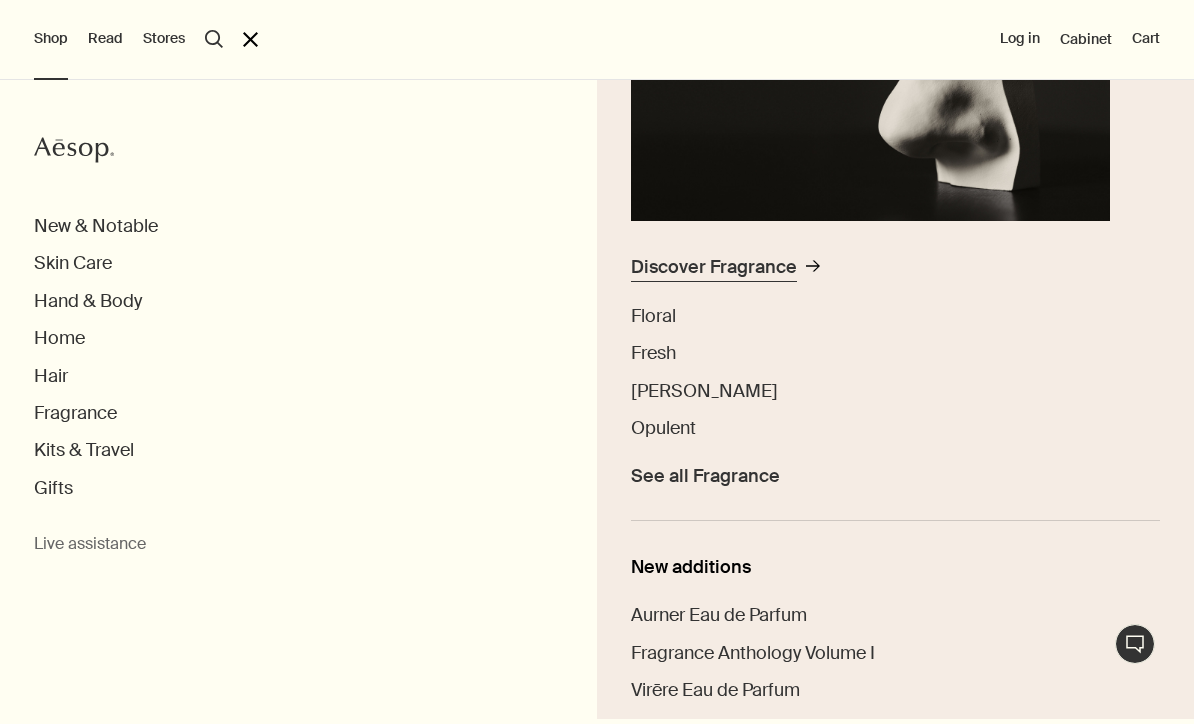 click on "Discover Fragrance" at bounding box center (714, 267) 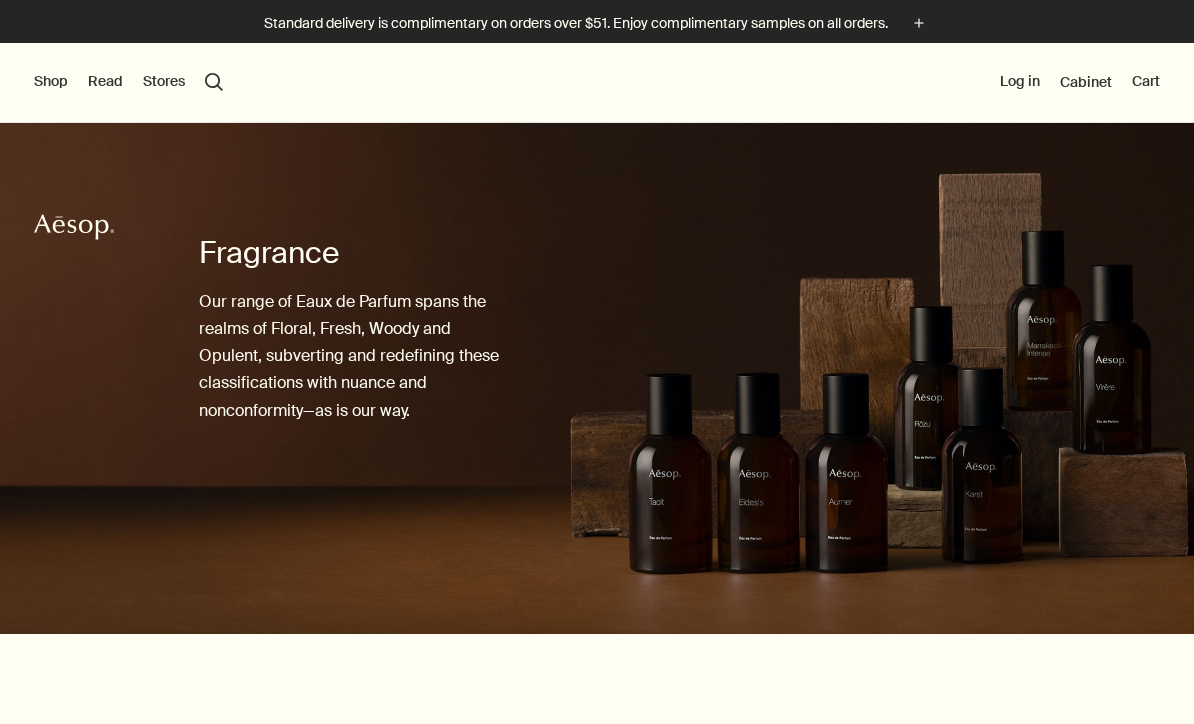 scroll, scrollTop: 0, scrollLeft: 0, axis: both 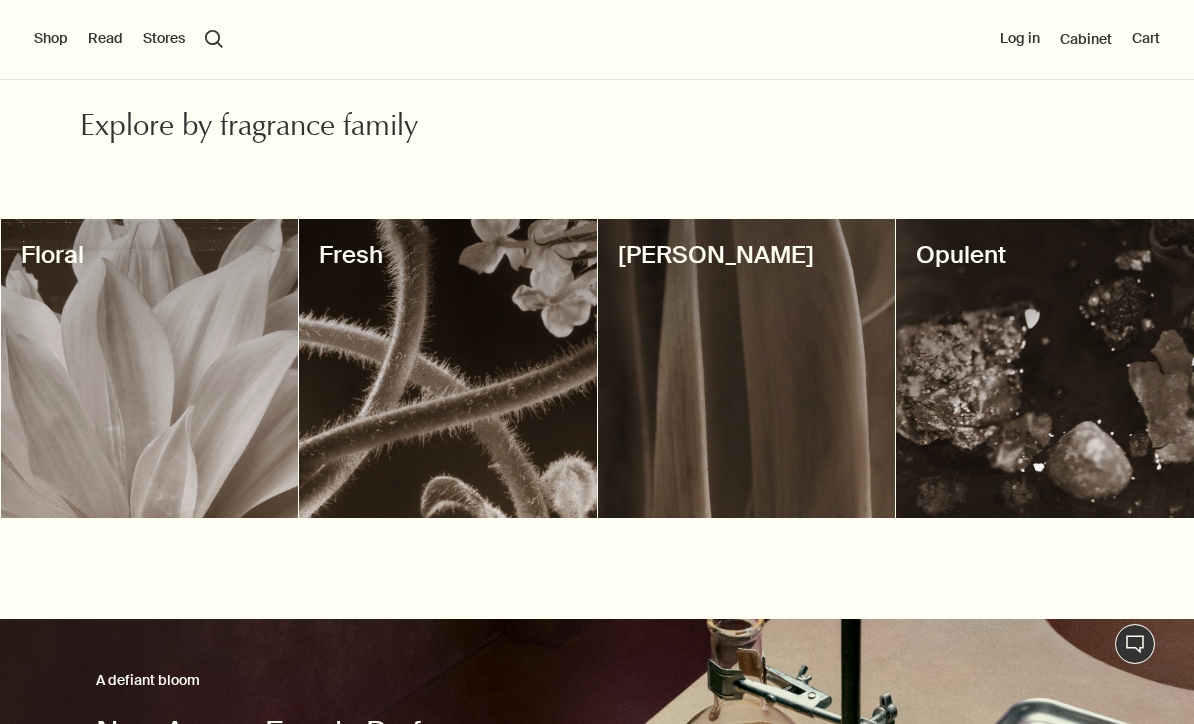 click at bounding box center [747, 368] 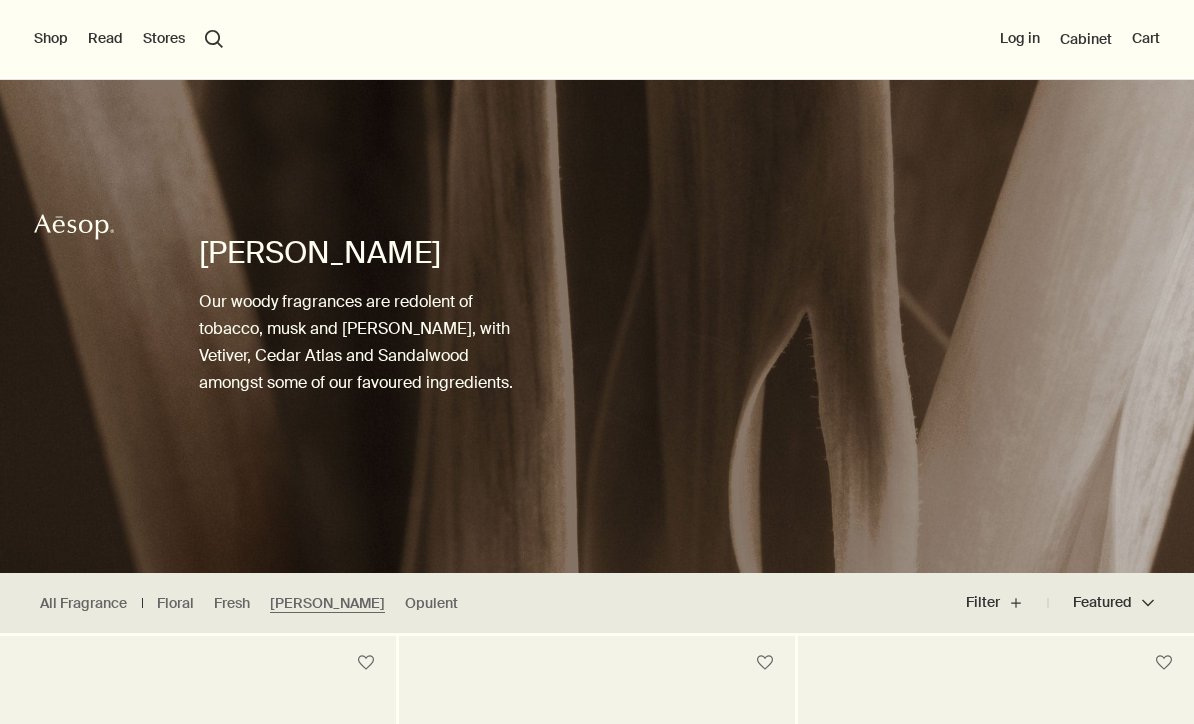 scroll, scrollTop: 355, scrollLeft: 0, axis: vertical 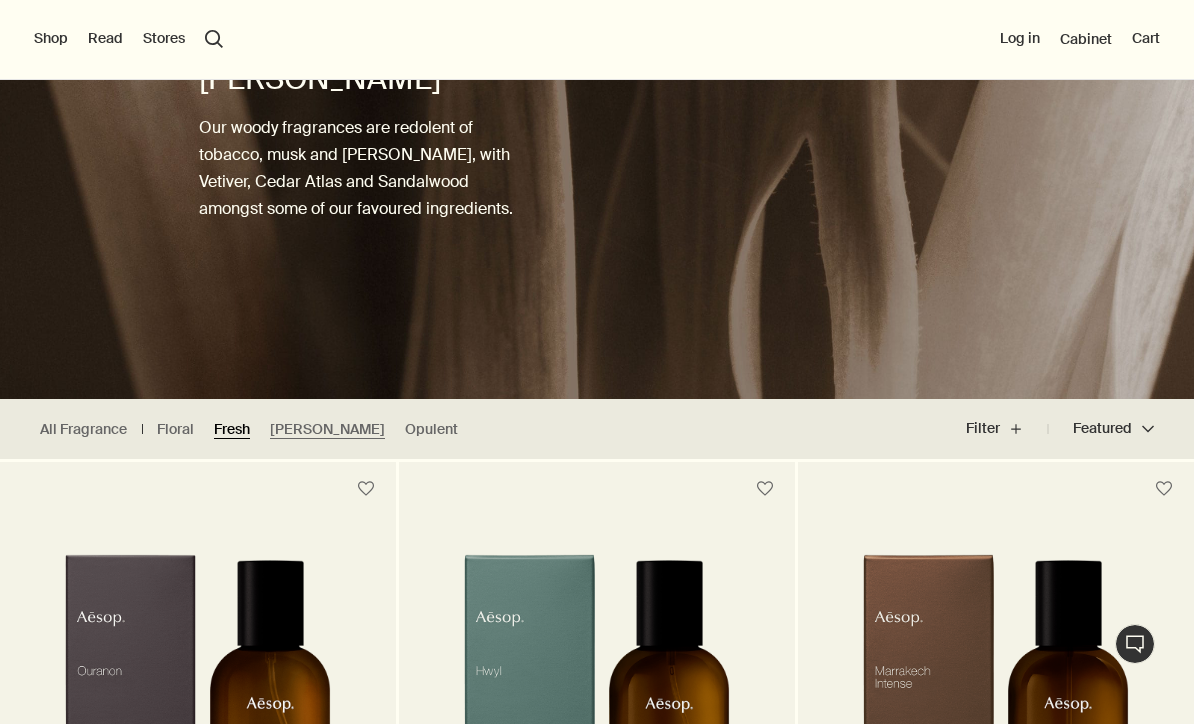click on "Fresh" at bounding box center [232, 429] 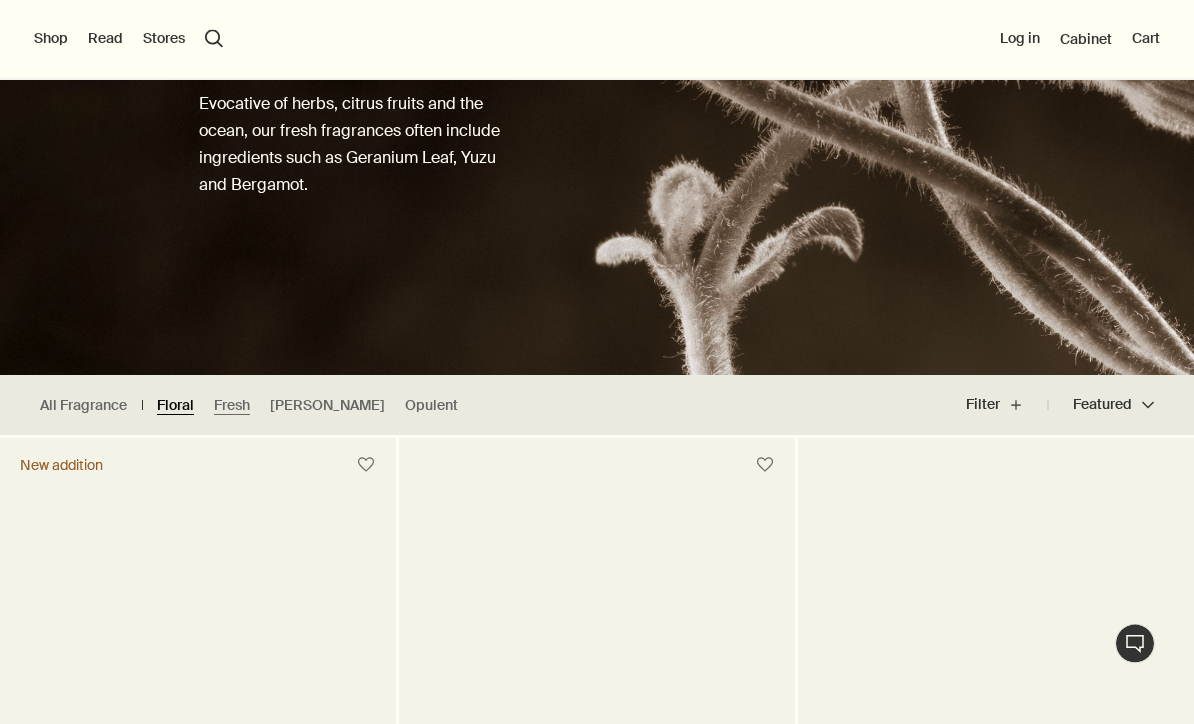 scroll, scrollTop: 198, scrollLeft: 0, axis: vertical 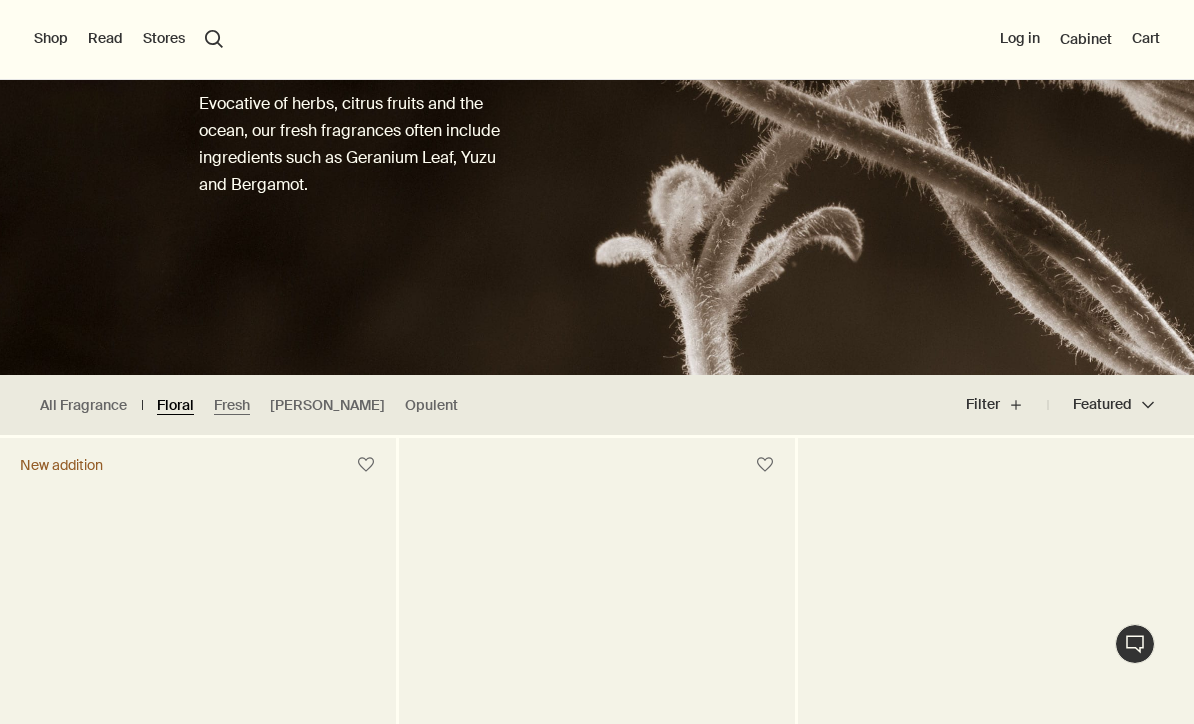 click on "Floral" at bounding box center [175, 405] 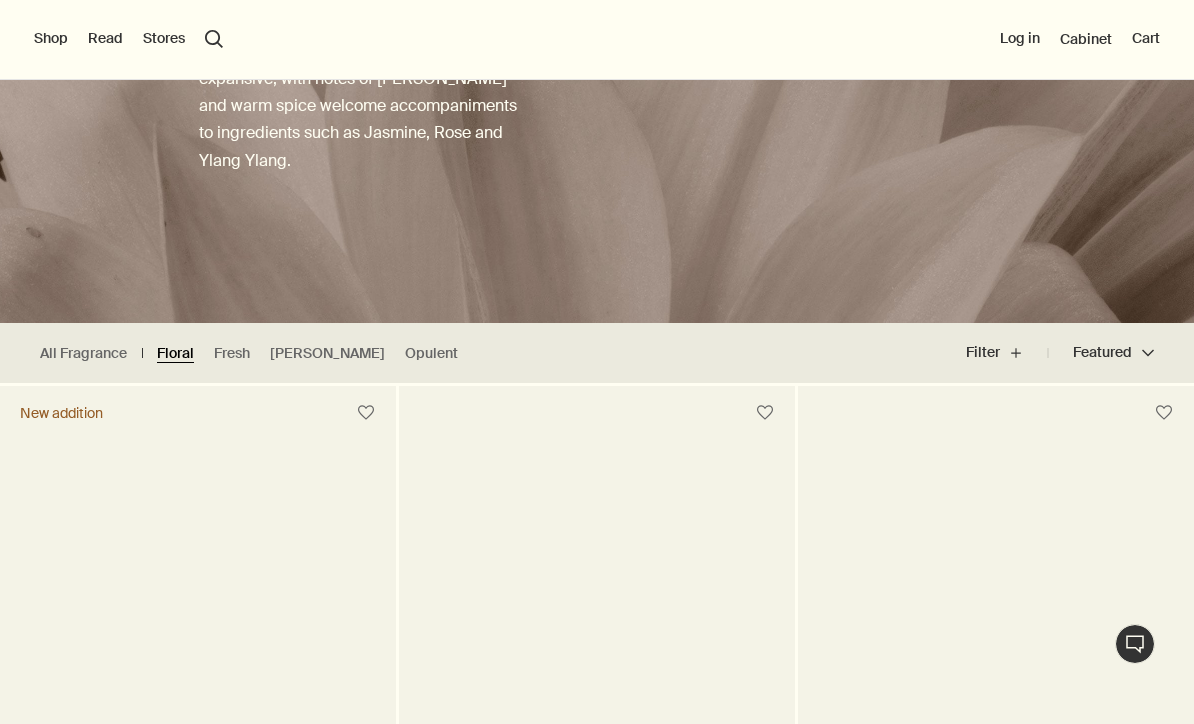 scroll, scrollTop: 248, scrollLeft: 0, axis: vertical 